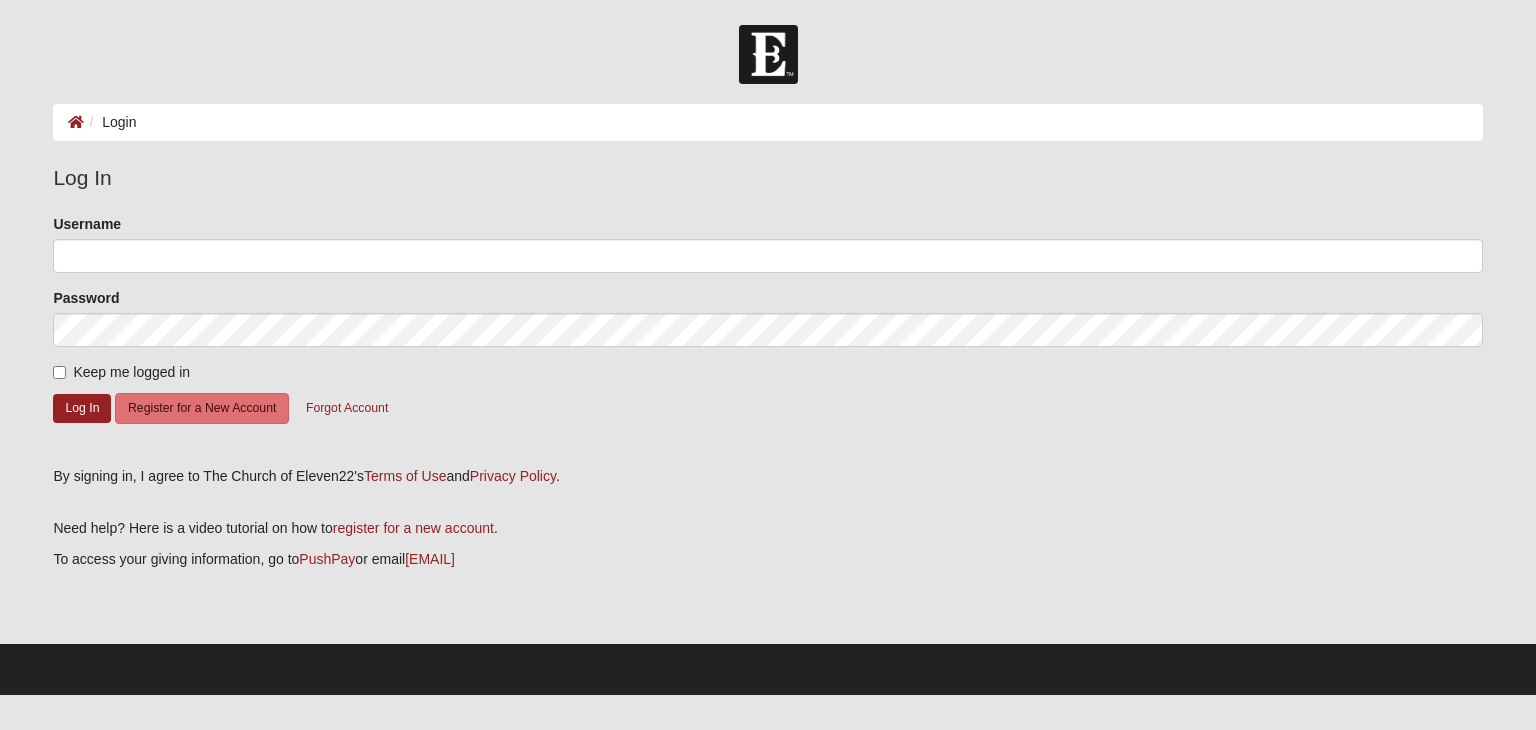 scroll, scrollTop: 0, scrollLeft: 0, axis: both 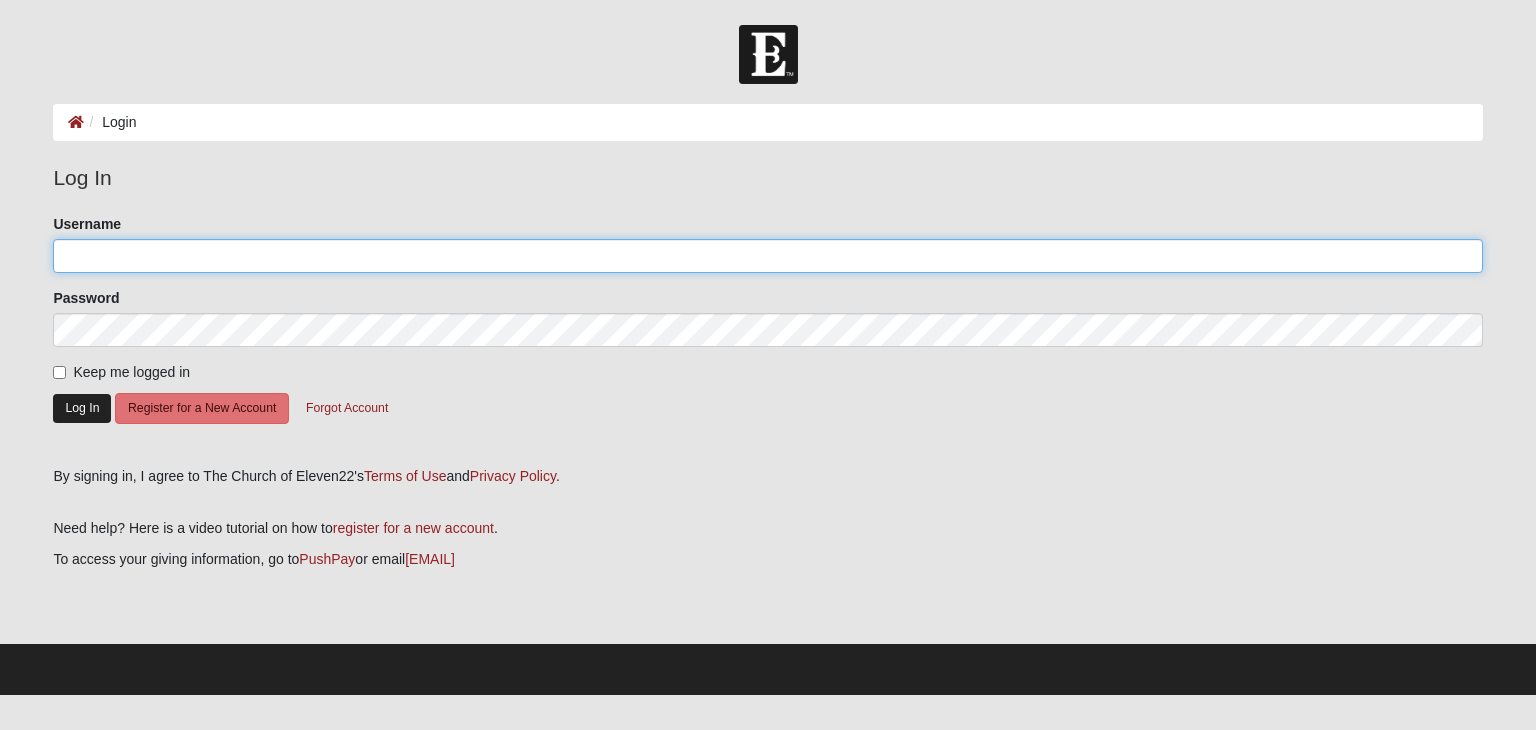 type on "[NAME]" 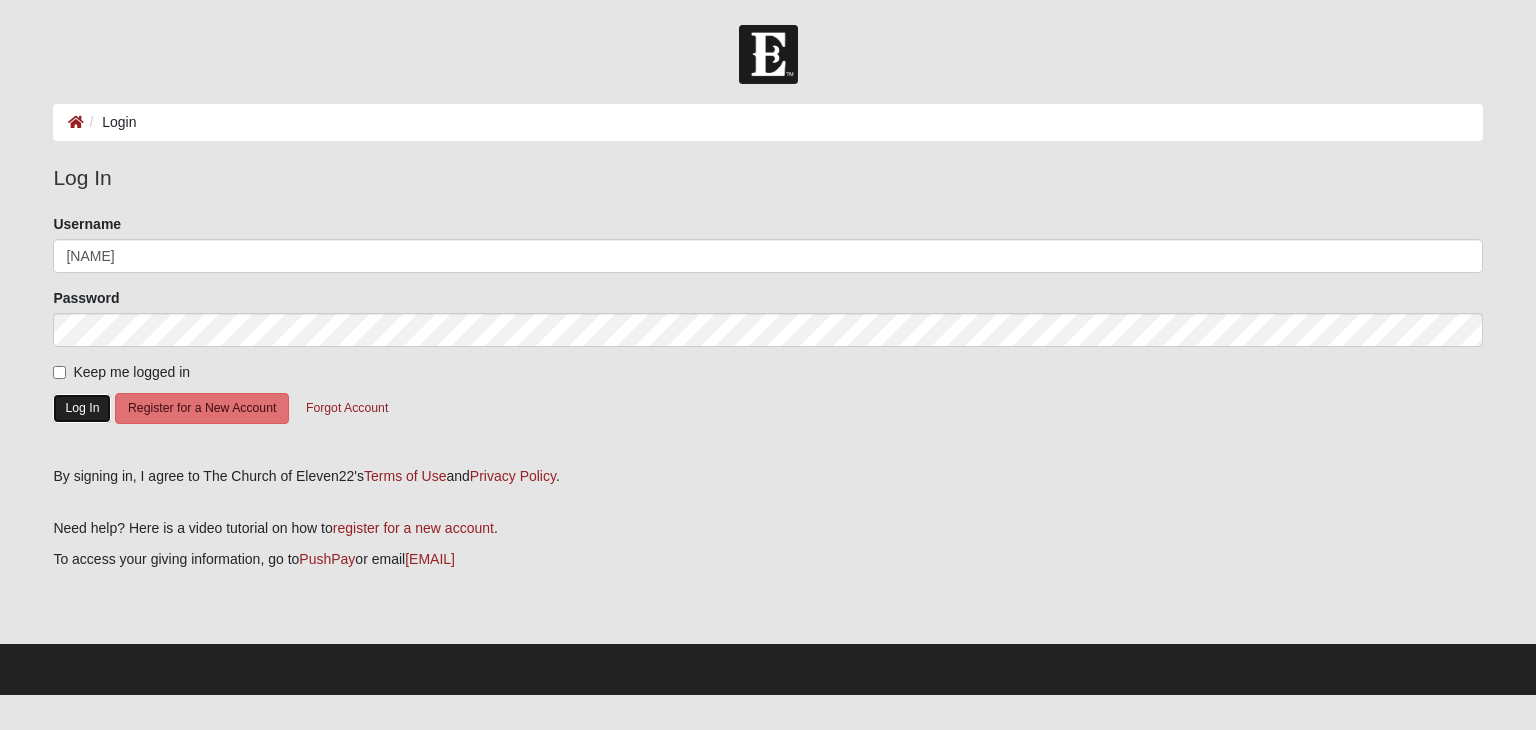 click on "Log In" 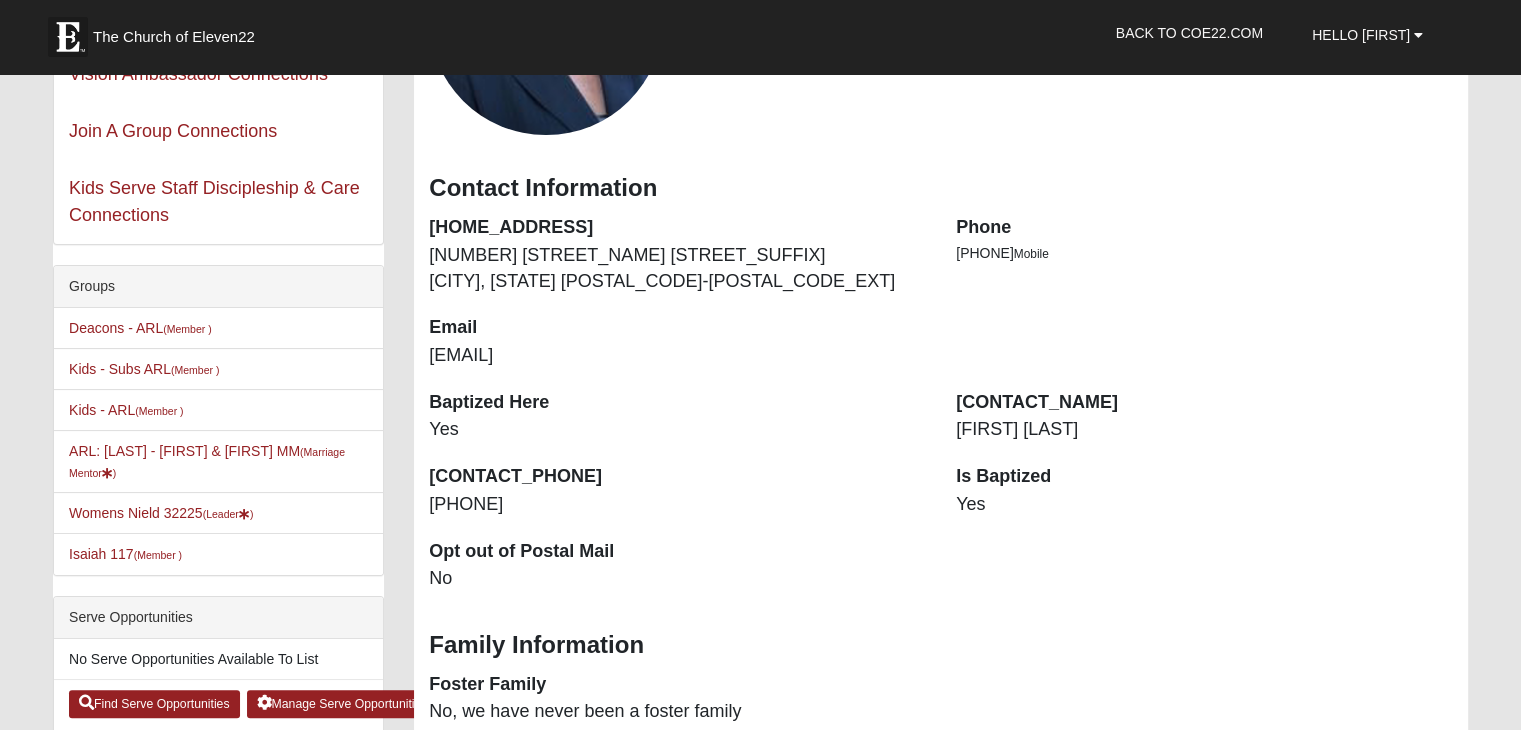 scroll, scrollTop: 300, scrollLeft: 0, axis: vertical 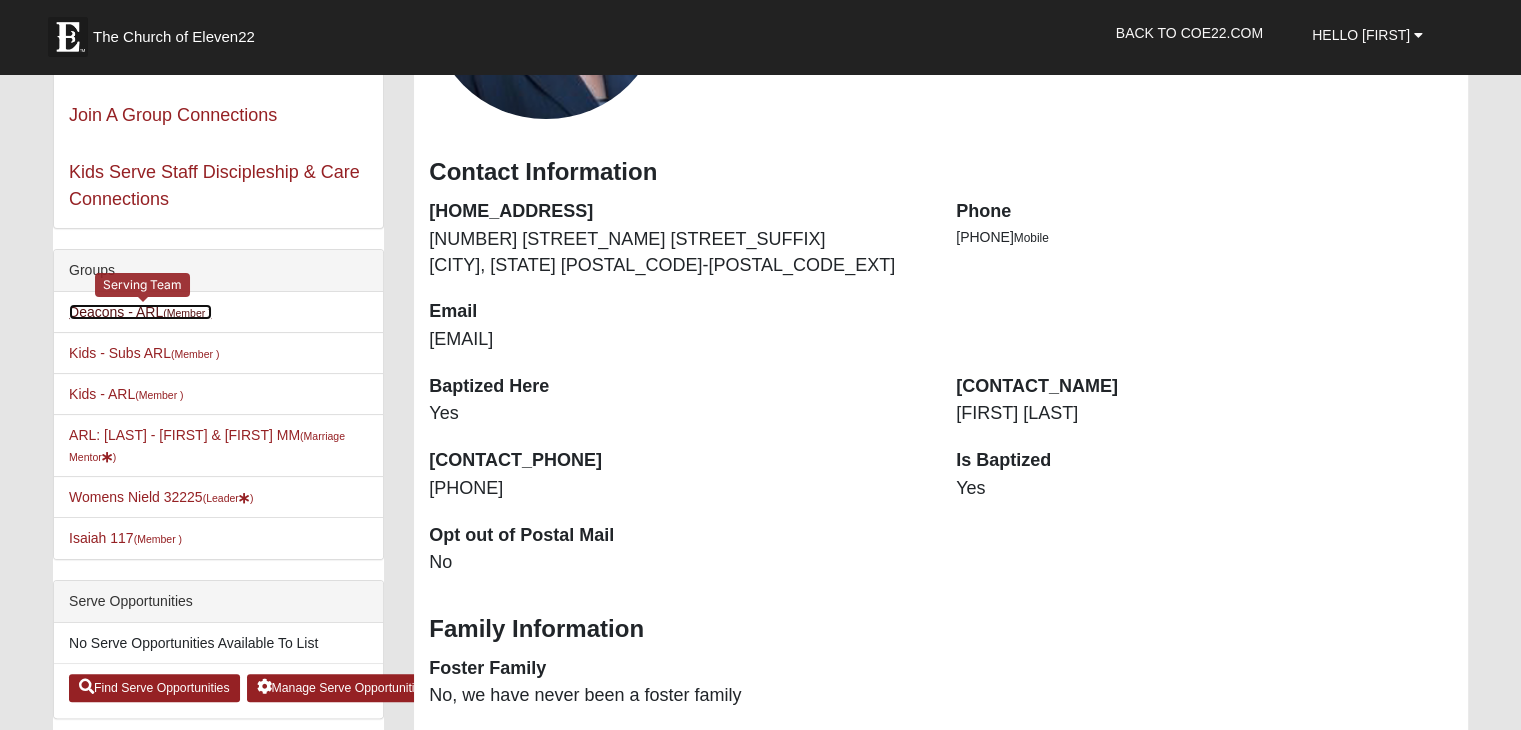 click on "Deacons - ARL  (Member        )" at bounding box center (140, 312) 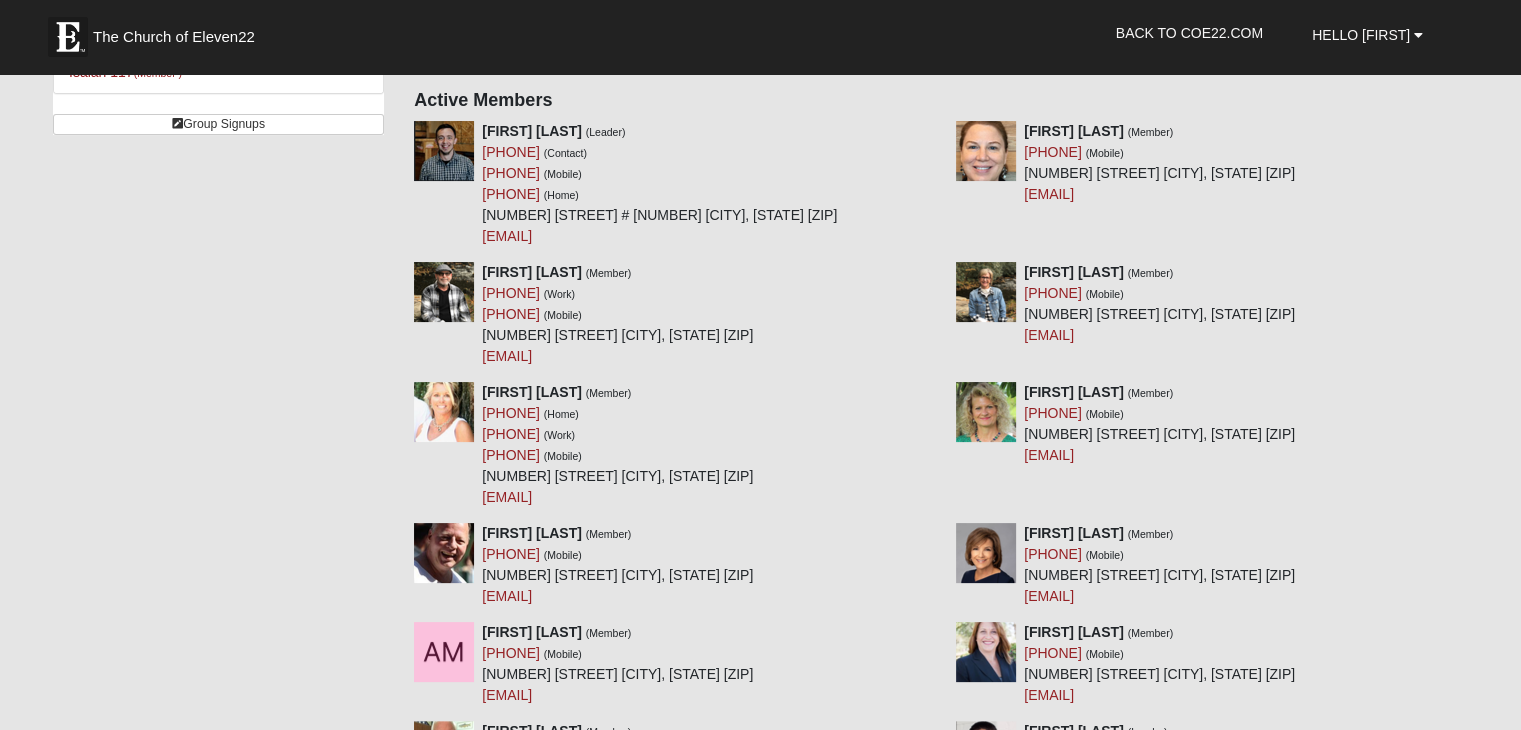 scroll, scrollTop: 0, scrollLeft: 0, axis: both 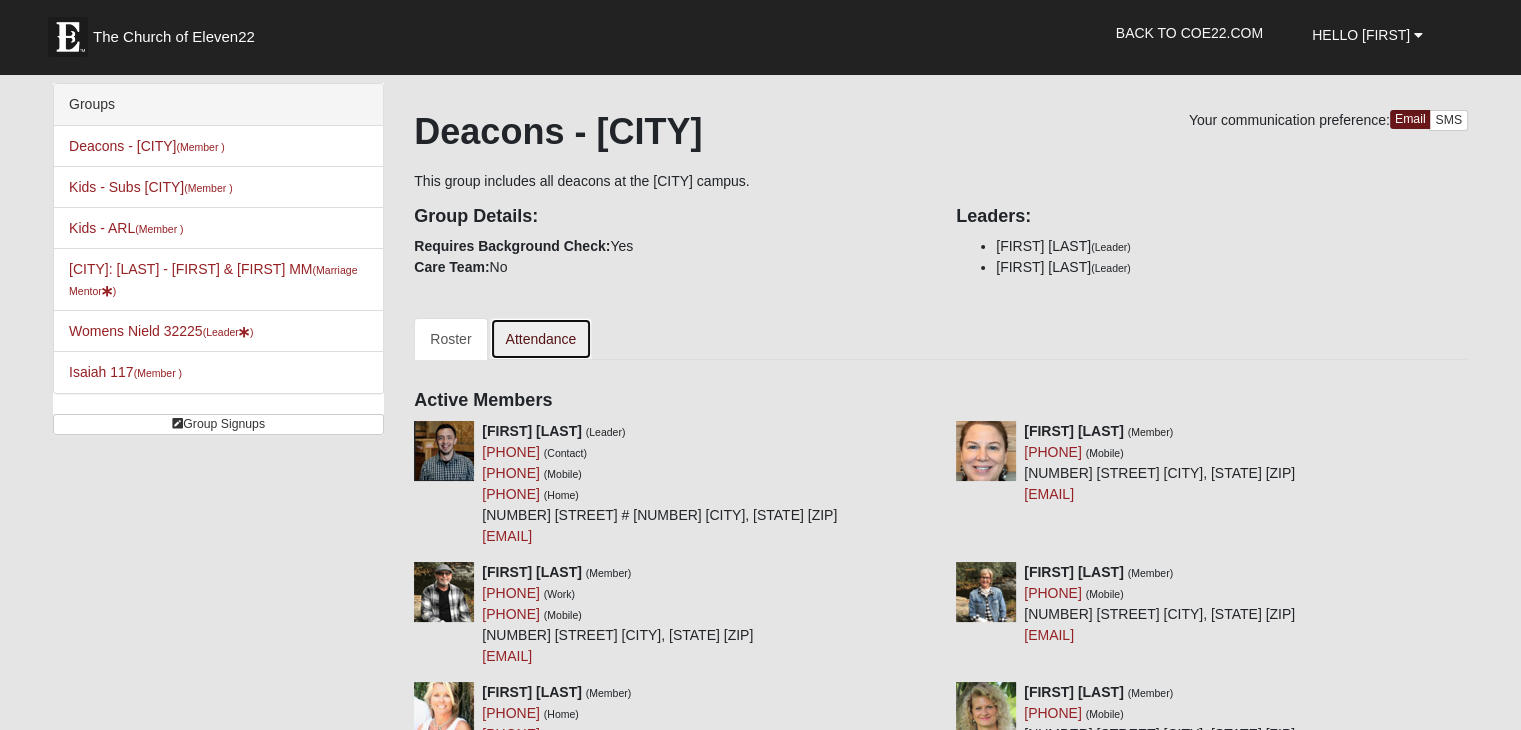click on "Attendance" at bounding box center (541, 339) 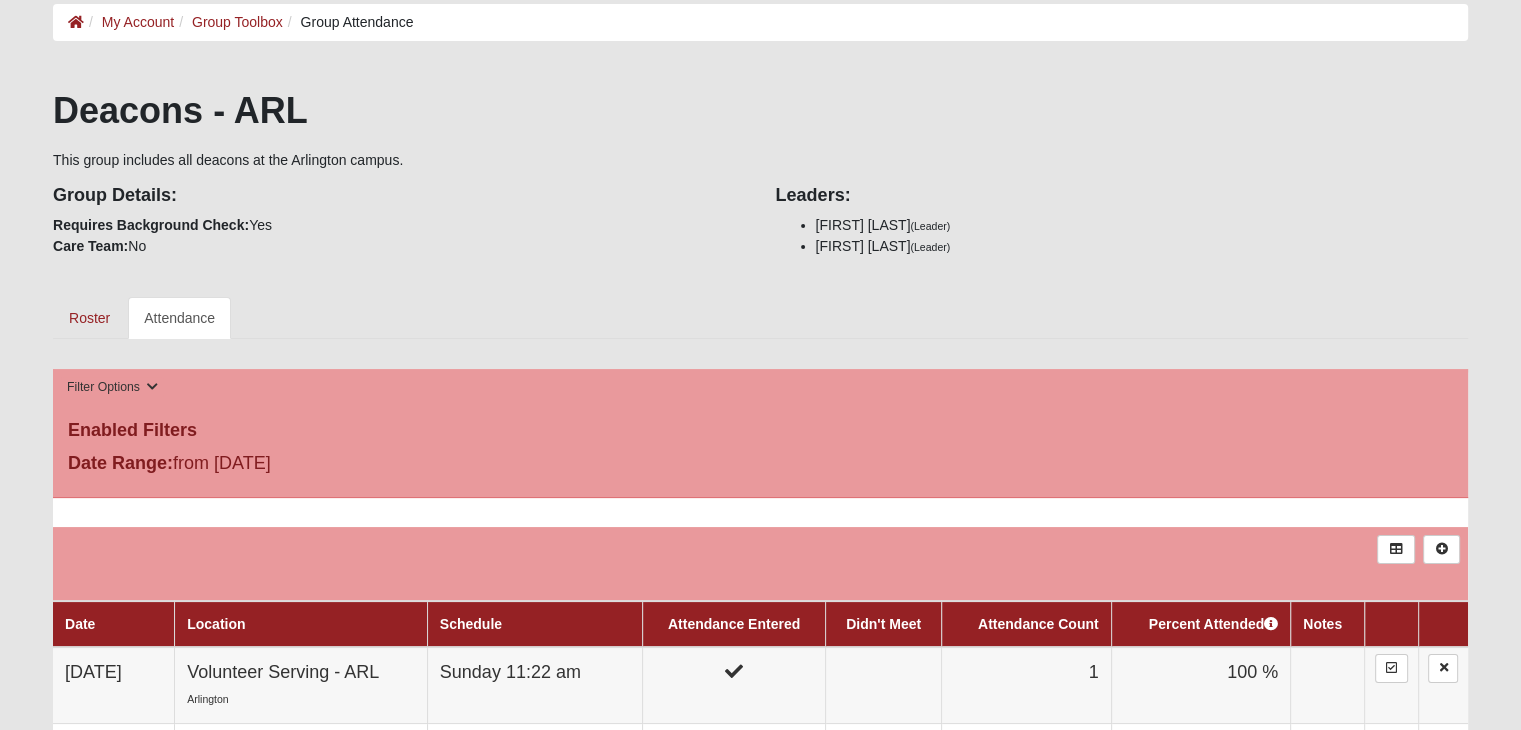 scroll, scrollTop: 0, scrollLeft: 0, axis: both 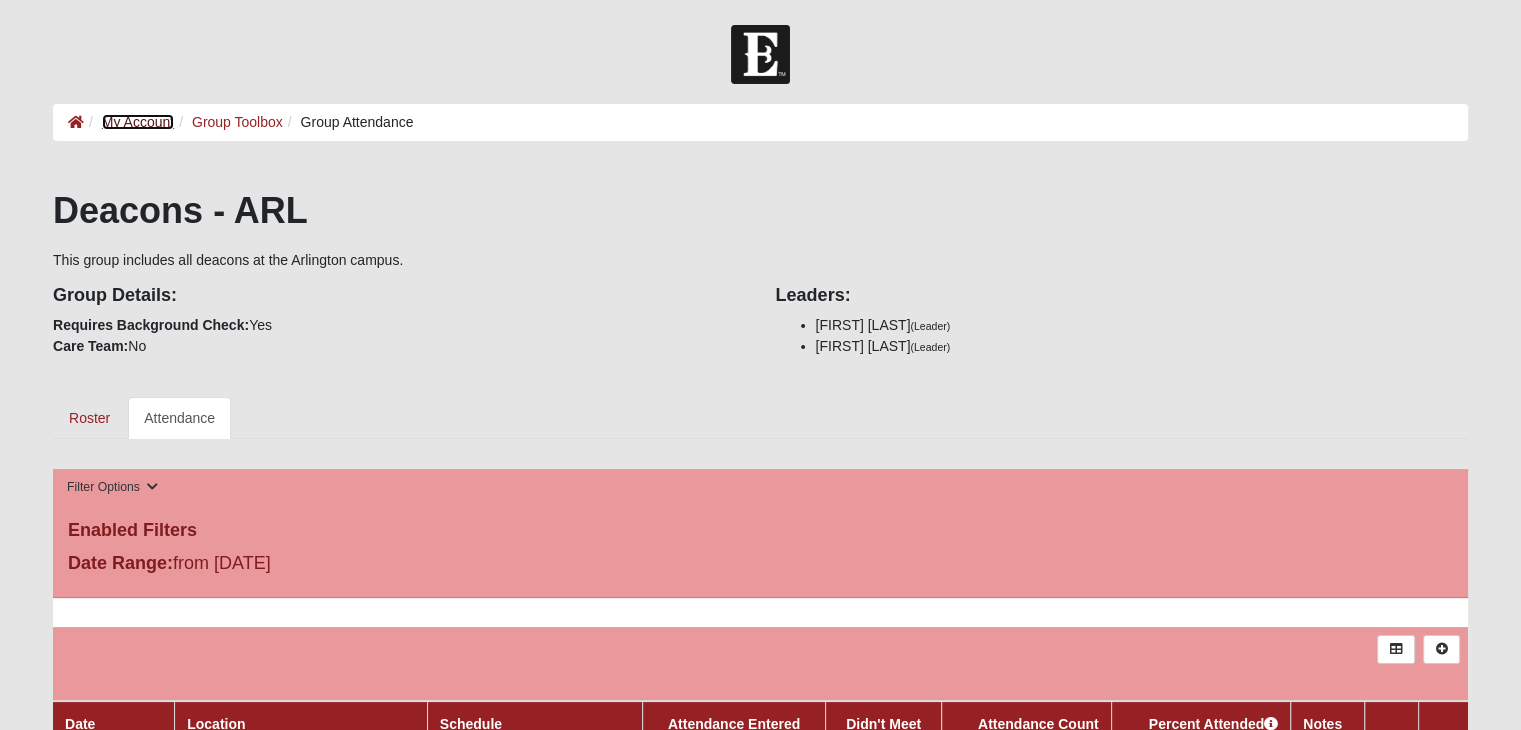 click on "My Account" at bounding box center (138, 122) 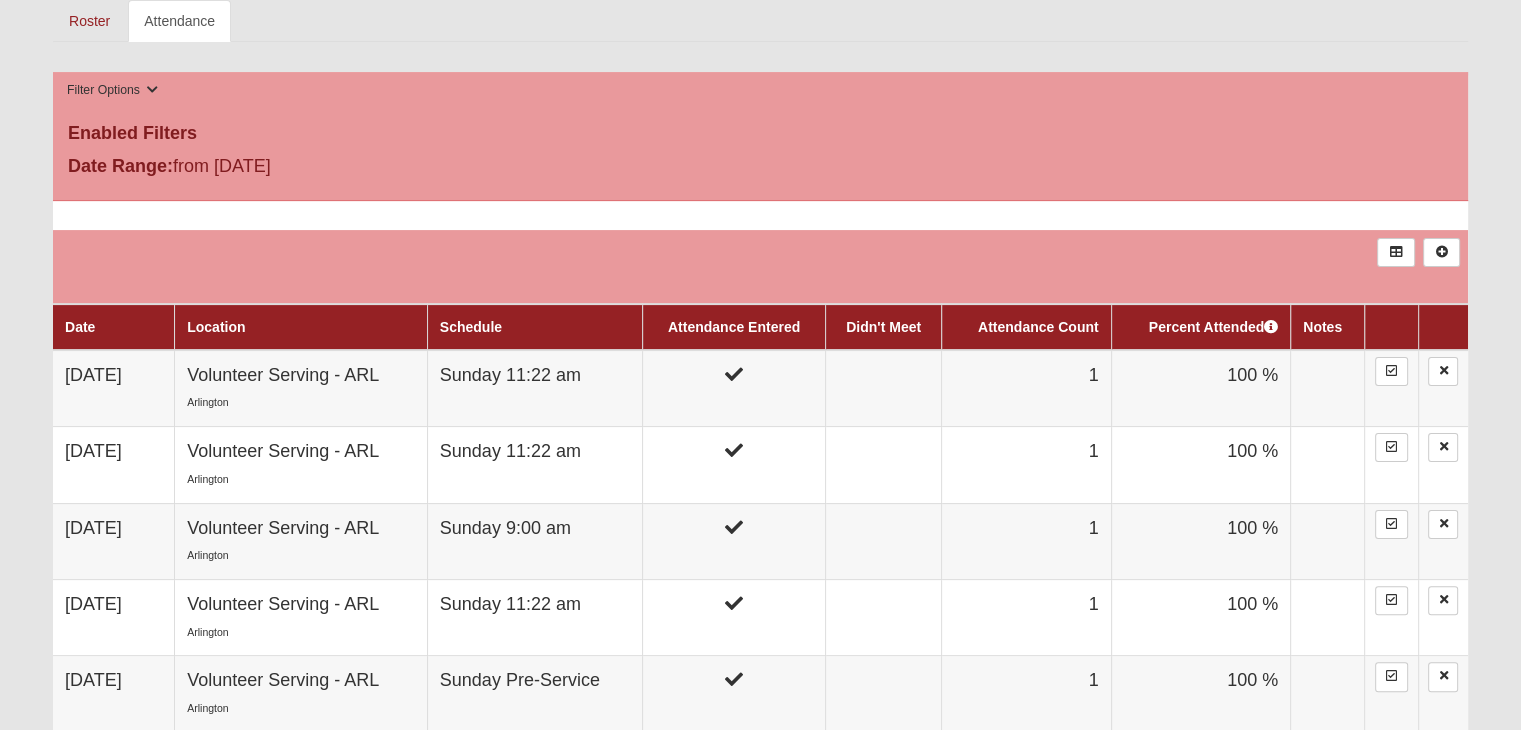 scroll, scrollTop: 400, scrollLeft: 0, axis: vertical 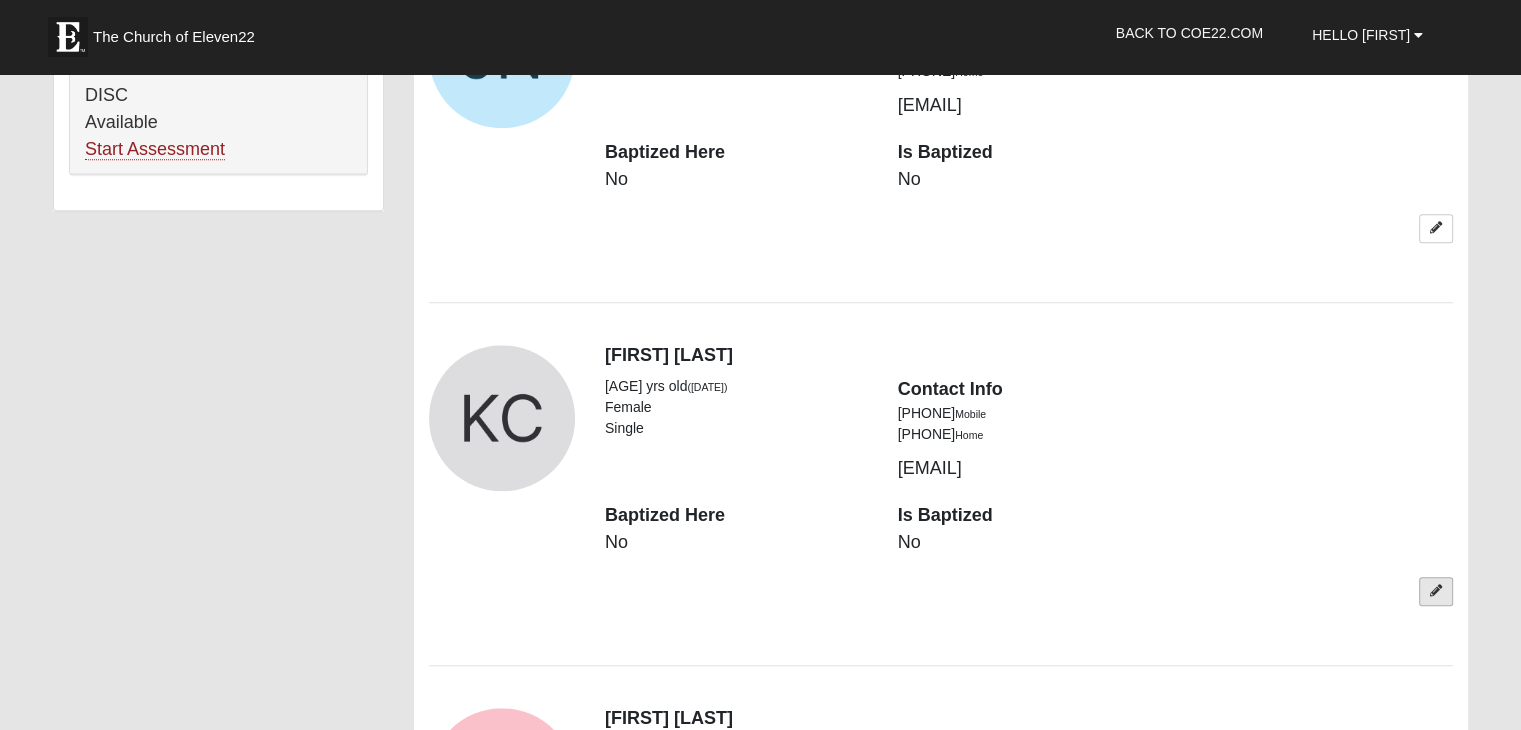 click at bounding box center (1436, 591) 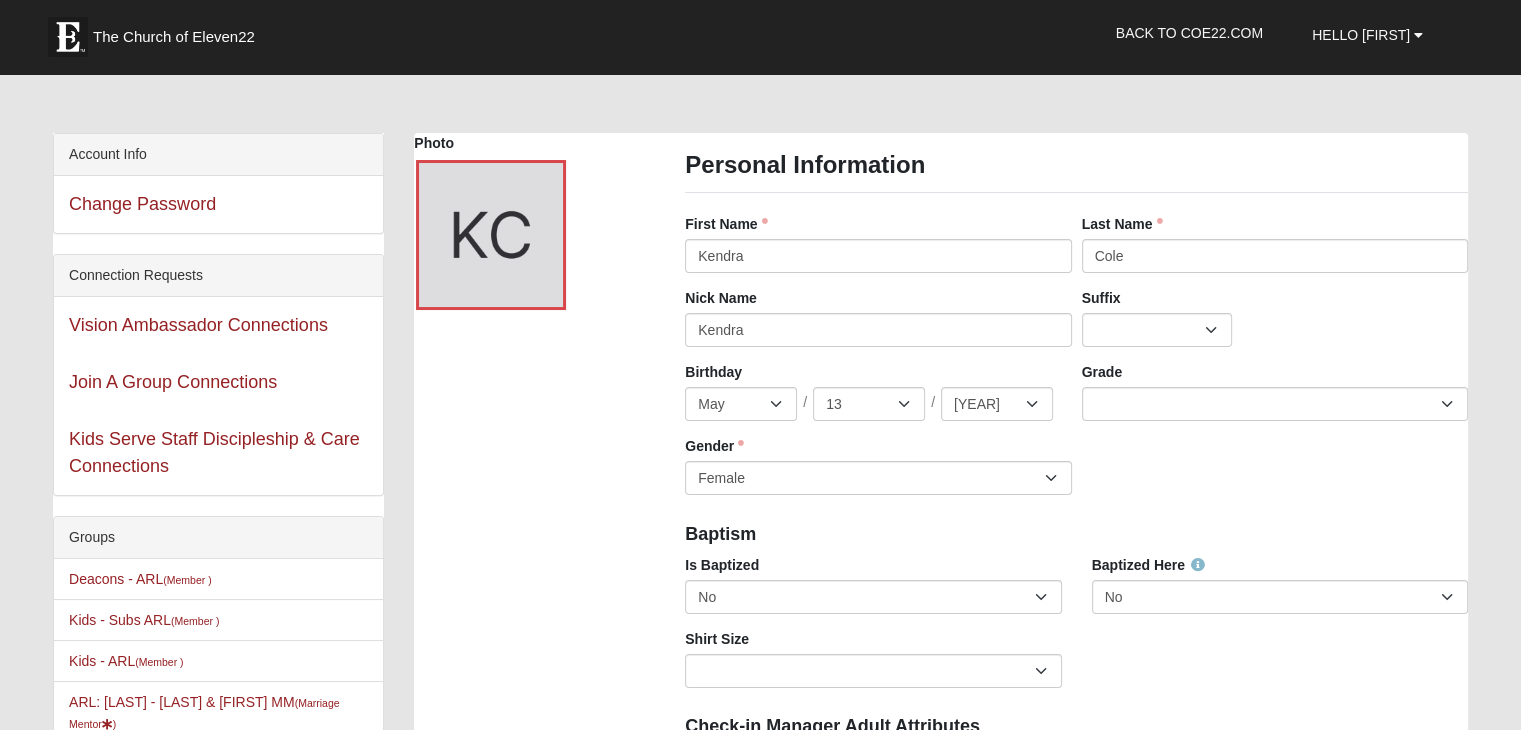 scroll, scrollTop: 0, scrollLeft: 0, axis: both 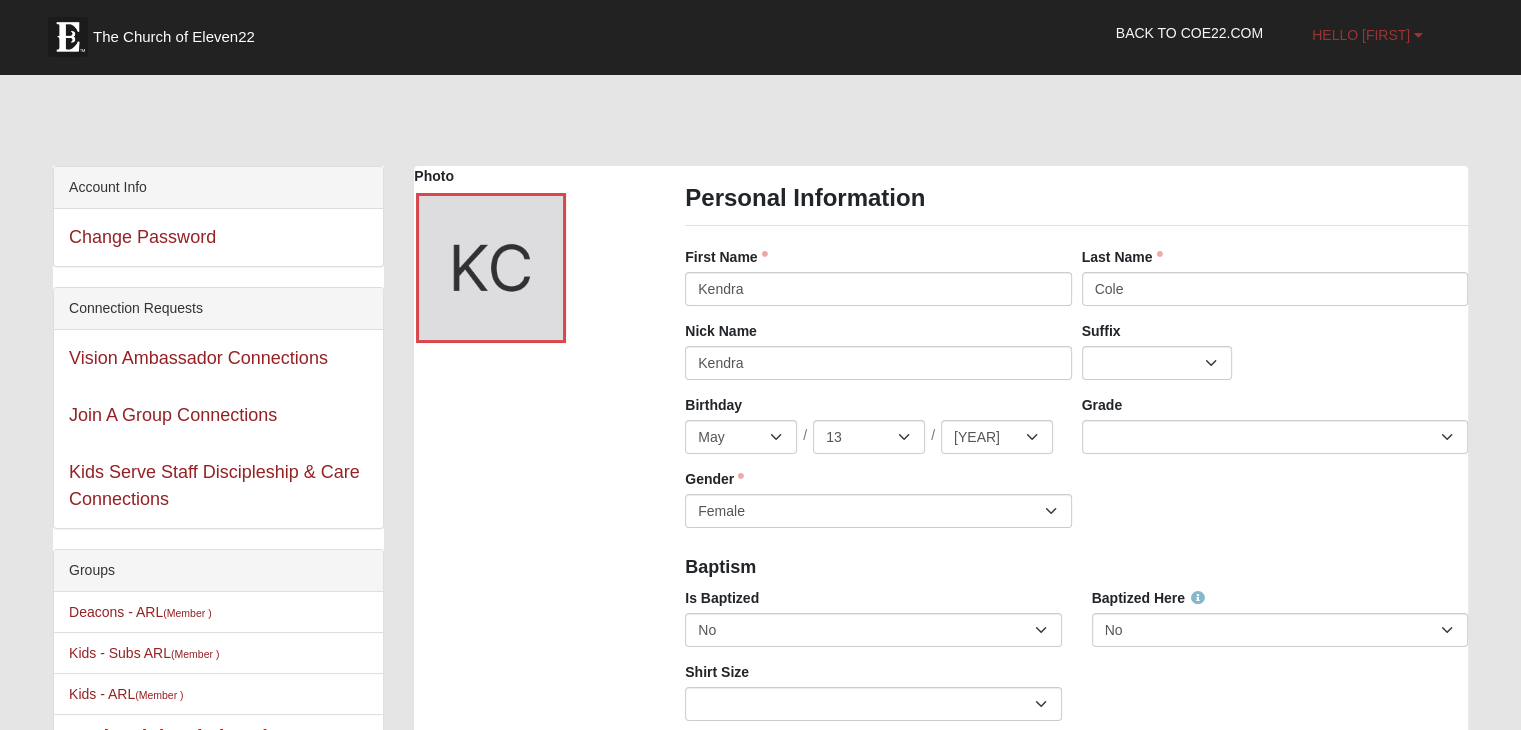 click on "Hello [FIRST]" at bounding box center (1361, 35) 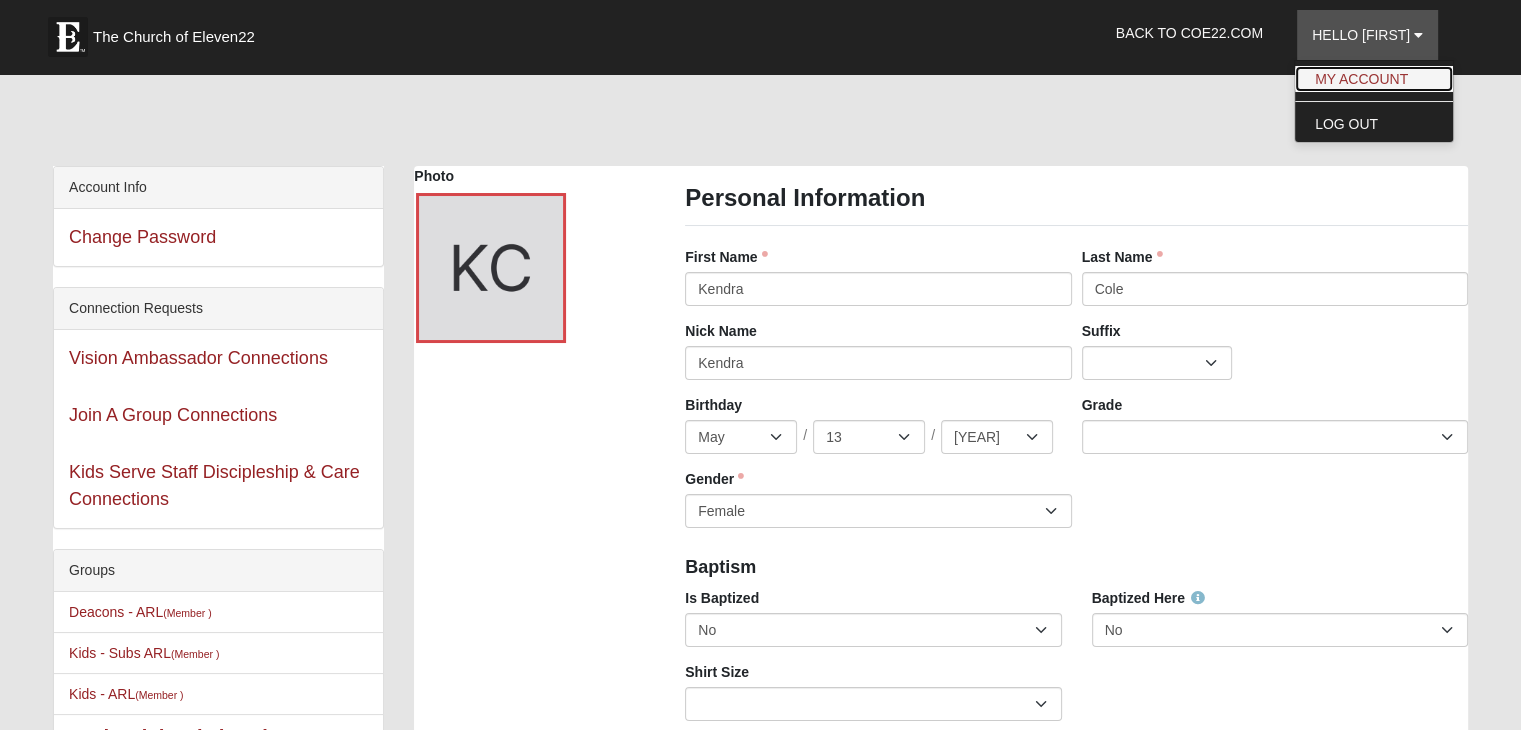 click on "My Account" at bounding box center [1374, 79] 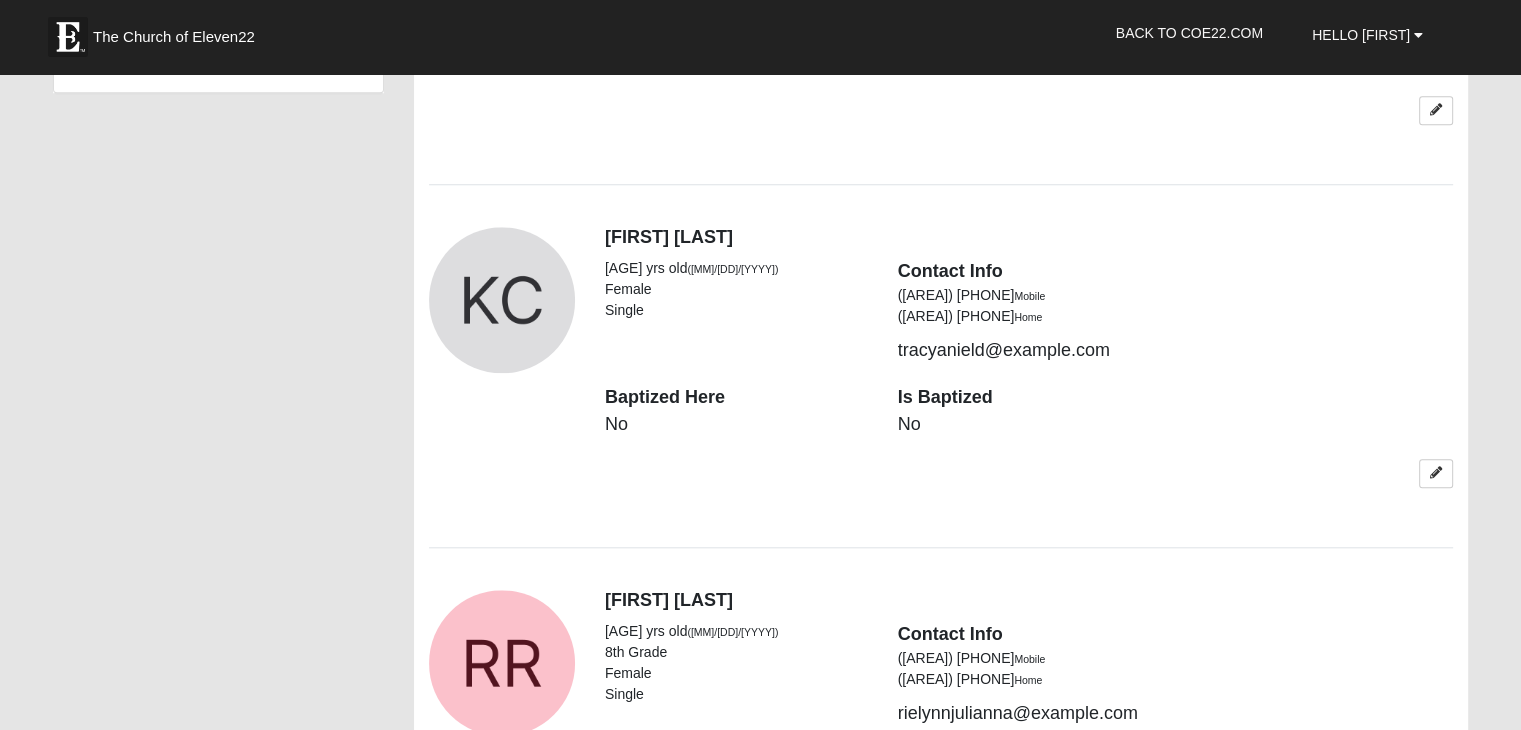 scroll, scrollTop: 1800, scrollLeft: 0, axis: vertical 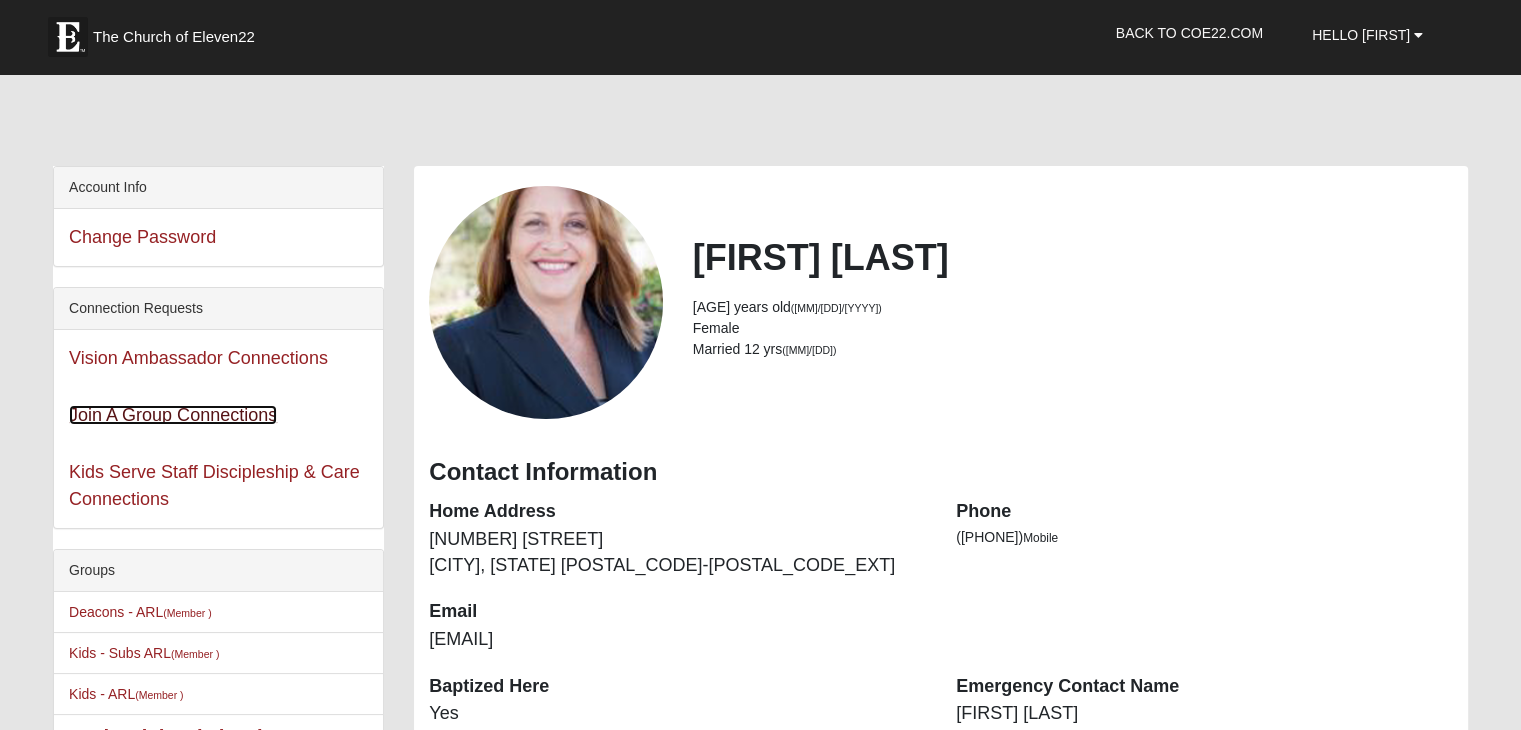 click on "Join A Group Connections" at bounding box center (173, 415) 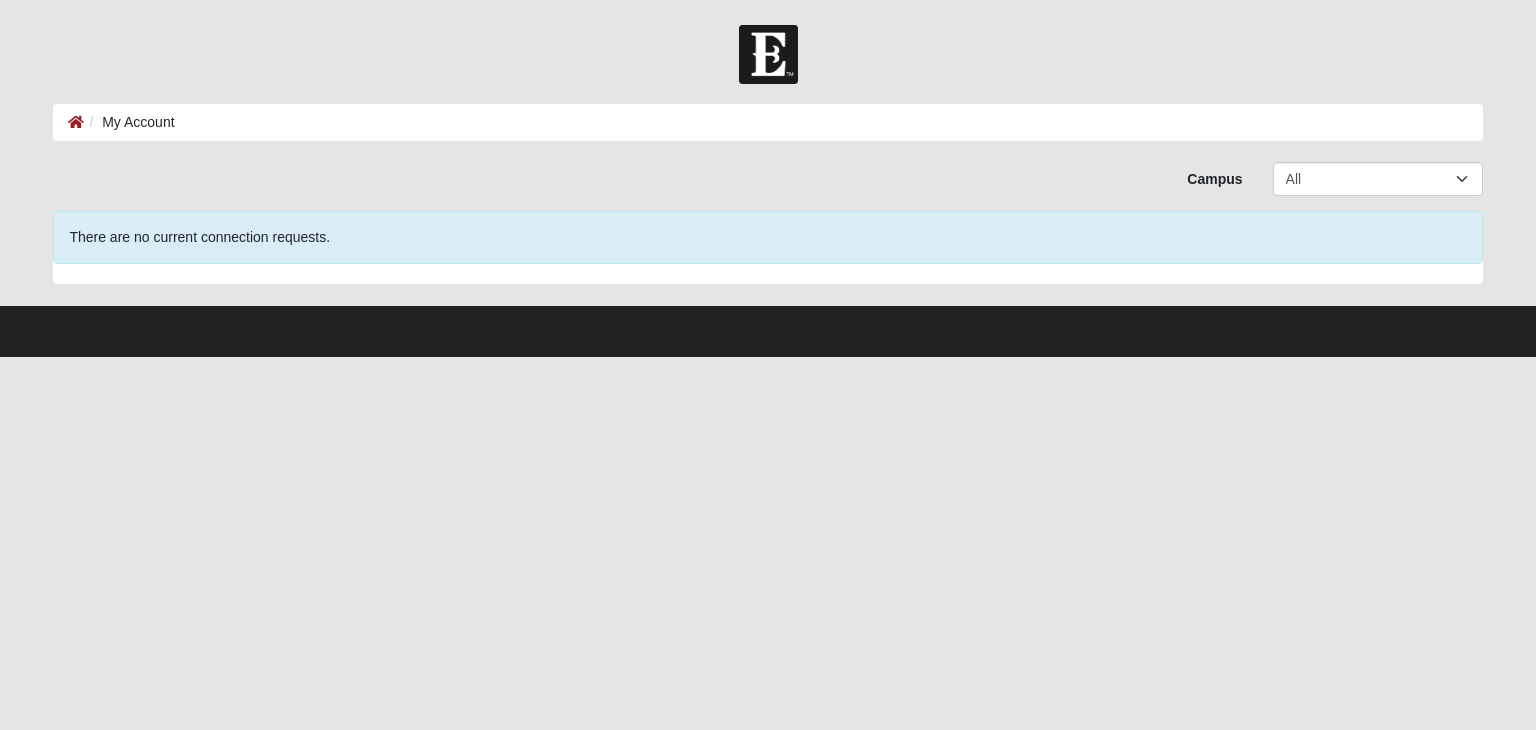 scroll, scrollTop: 0, scrollLeft: 0, axis: both 